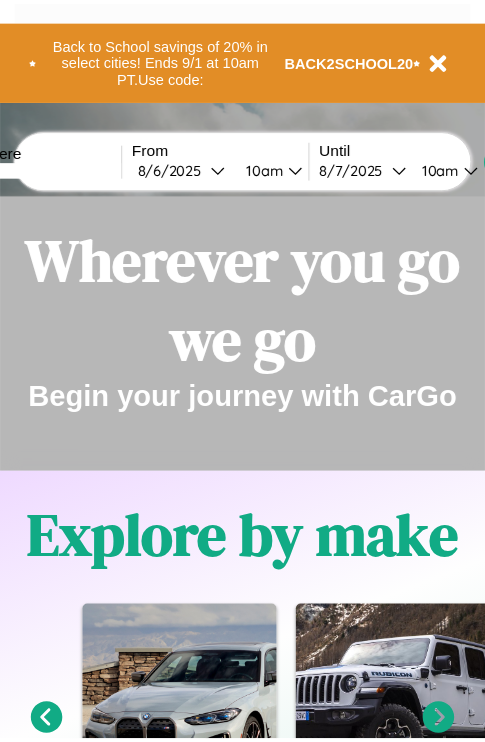 scroll, scrollTop: 0, scrollLeft: 0, axis: both 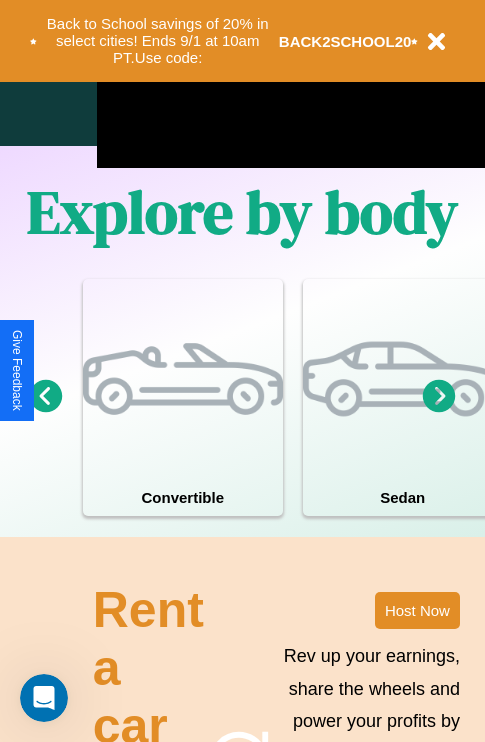 click 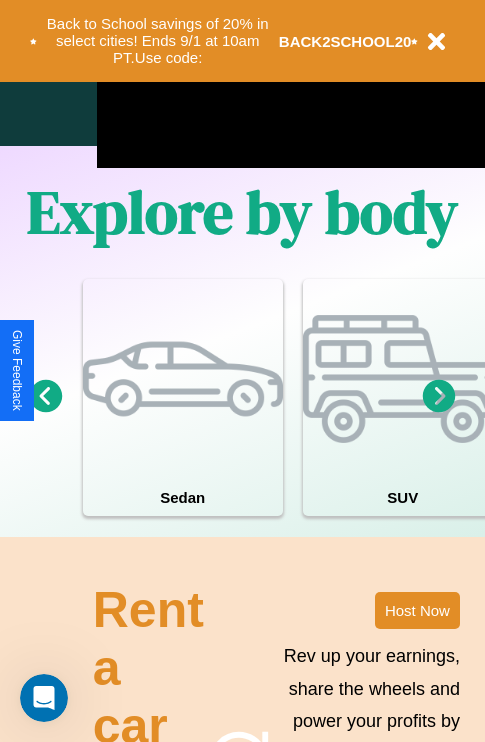 click 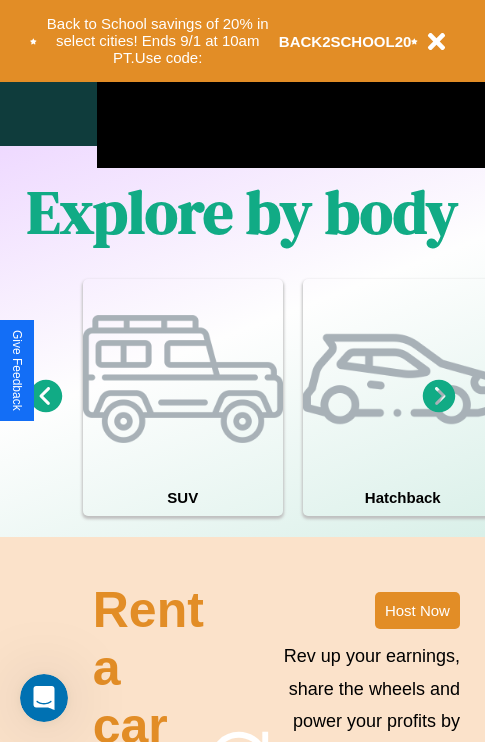 click 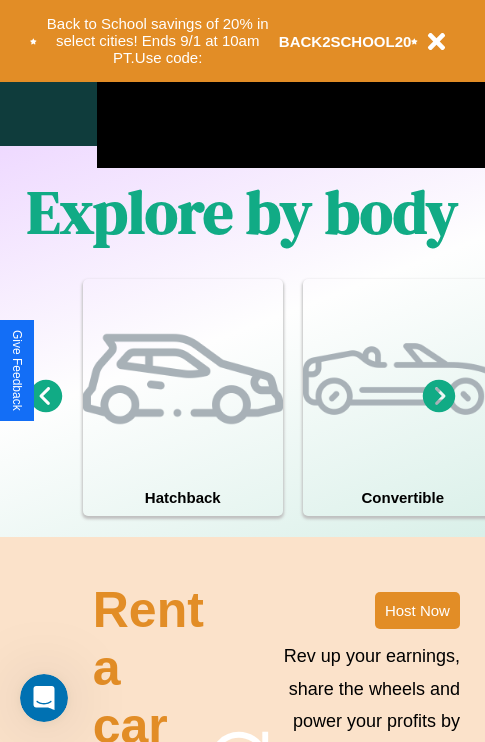 click 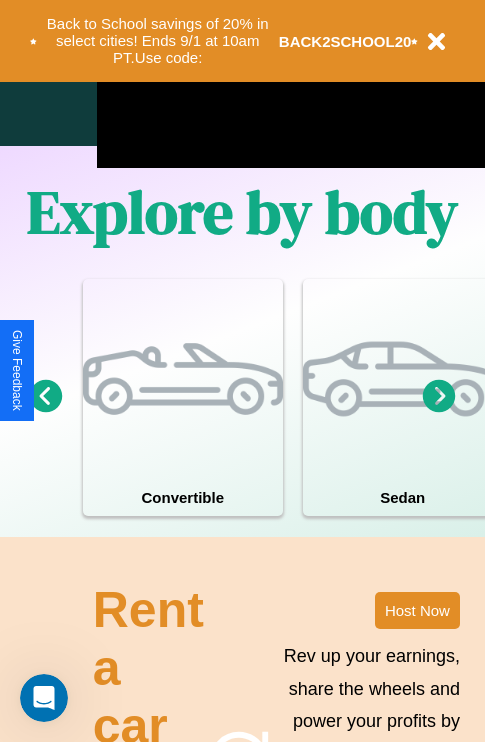 click 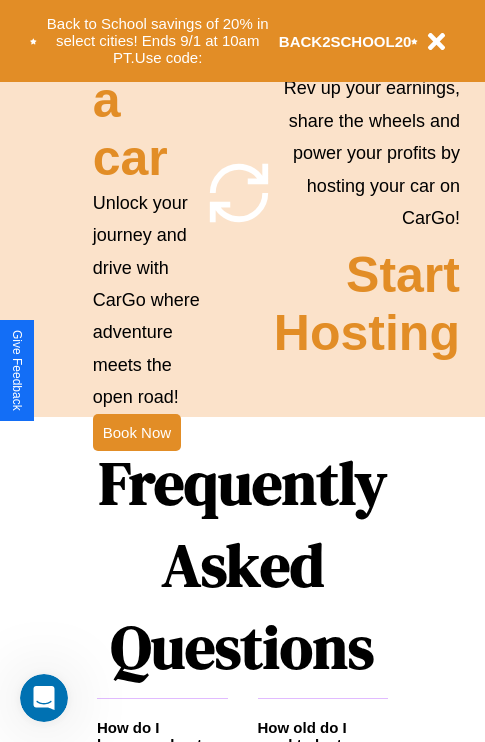 scroll, scrollTop: 1947, scrollLeft: 0, axis: vertical 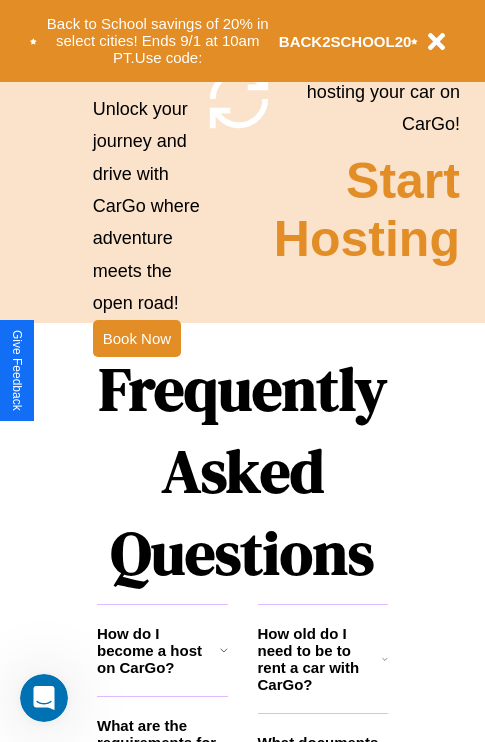click on "Frequently Asked Questions" at bounding box center (242, 471) 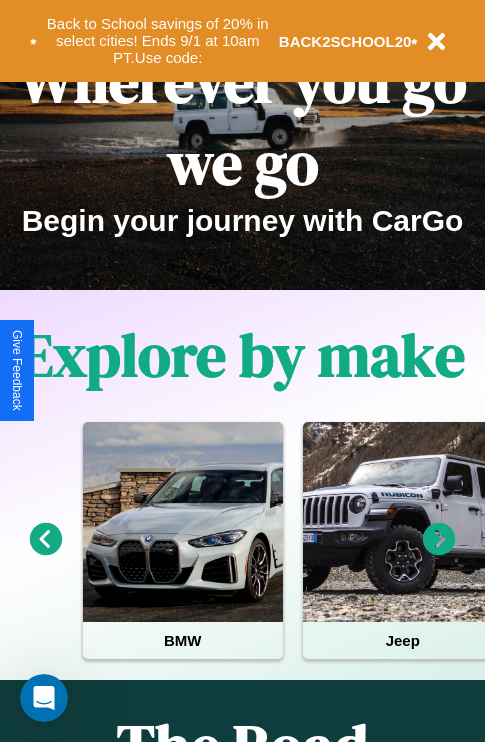 scroll, scrollTop: 0, scrollLeft: 0, axis: both 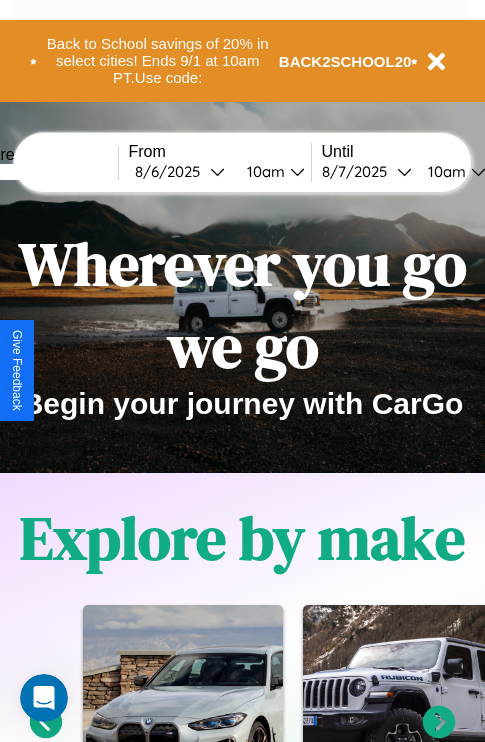 click at bounding box center [43, 172] 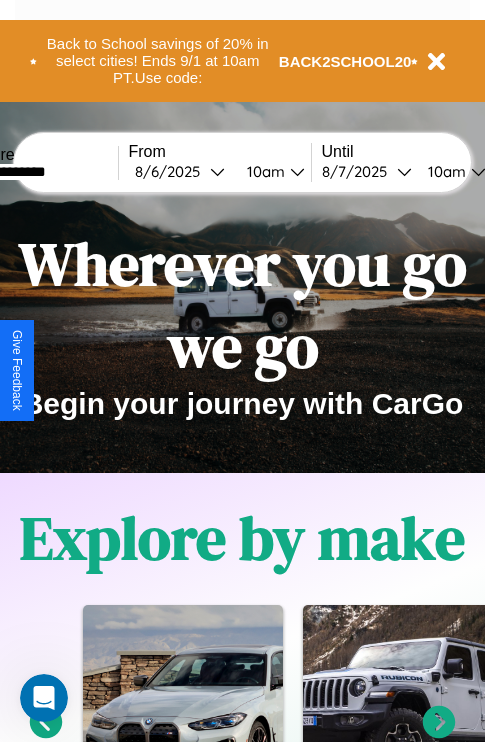 type on "**********" 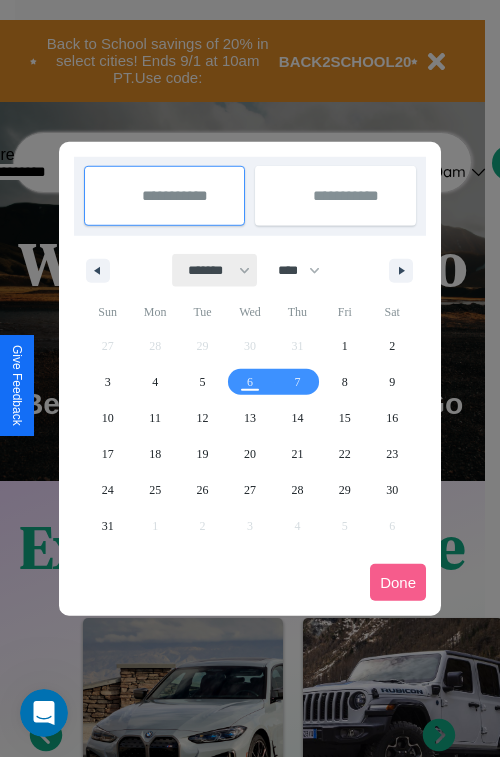 click on "******* ******** ***** ***** *** **** **** ****** ********* ******* ******** ********" at bounding box center [215, 270] 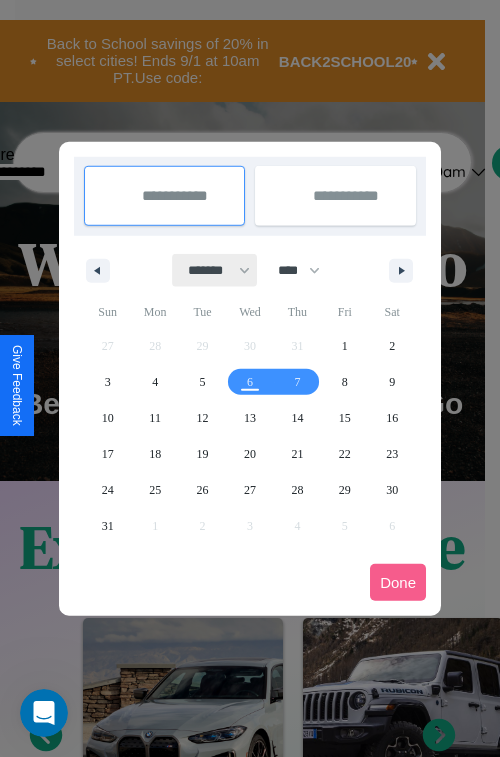 select on "**" 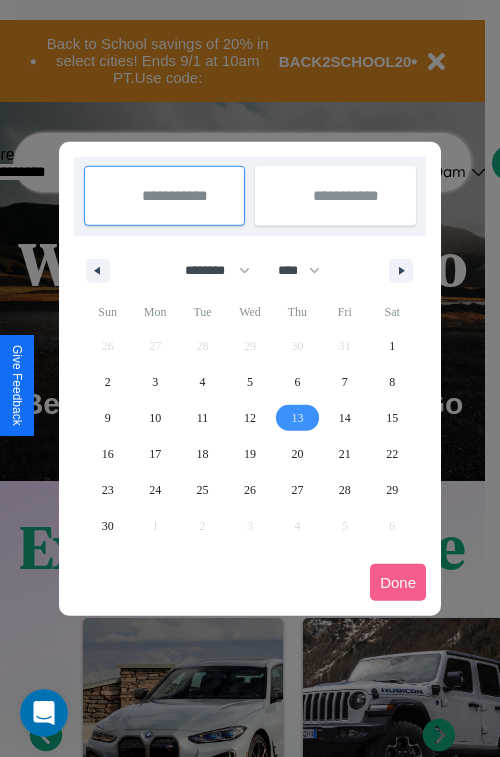 click on "13" at bounding box center [297, 418] 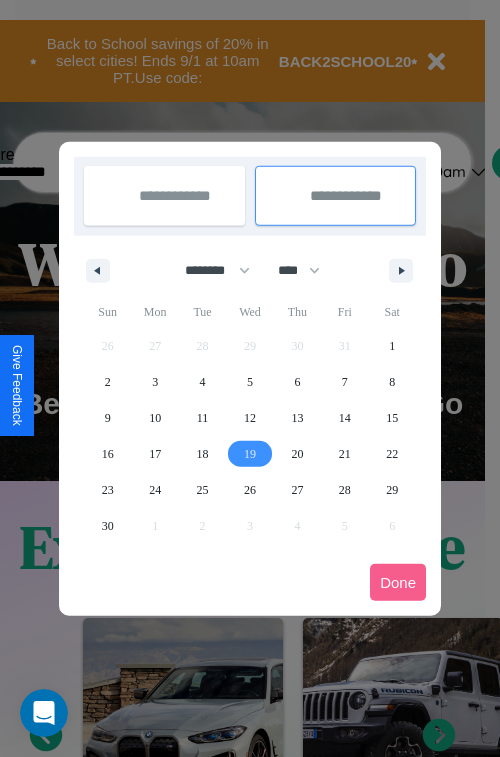 click on "19" at bounding box center (250, 454) 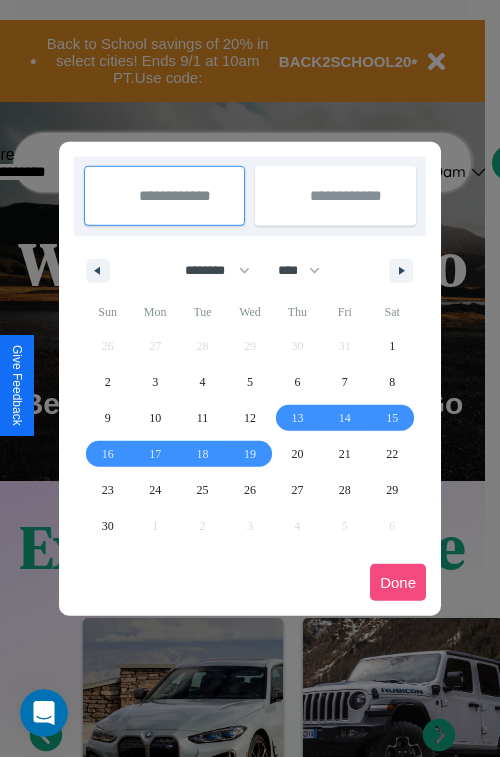 click on "Done" at bounding box center [398, 582] 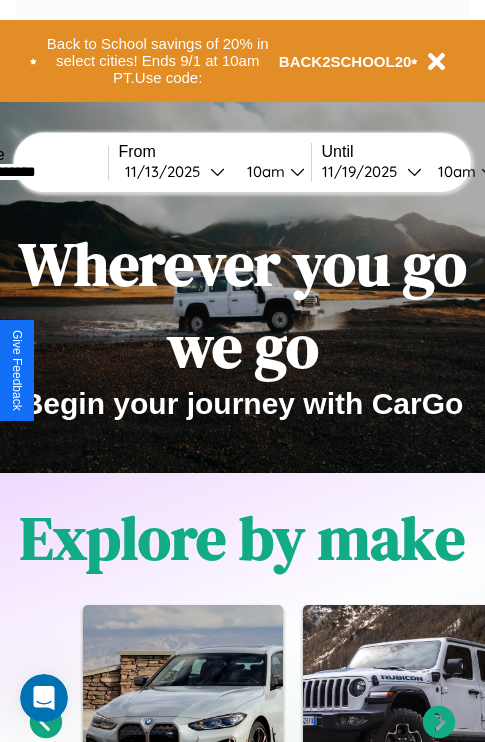 scroll, scrollTop: 0, scrollLeft: 77, axis: horizontal 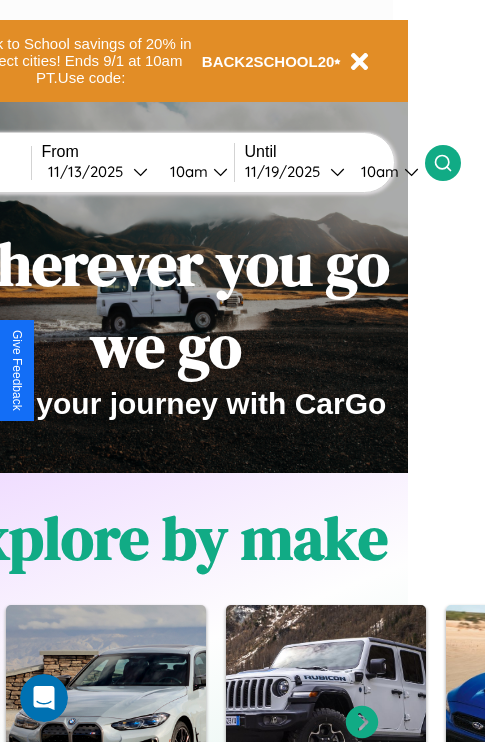 click 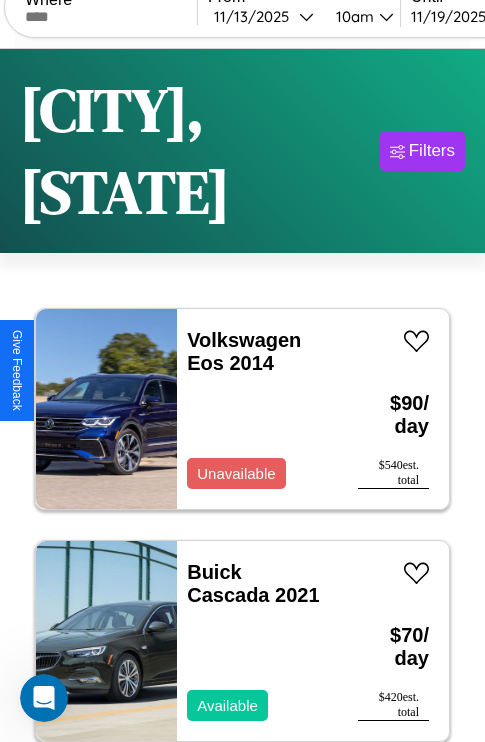 scroll, scrollTop: 177, scrollLeft: 0, axis: vertical 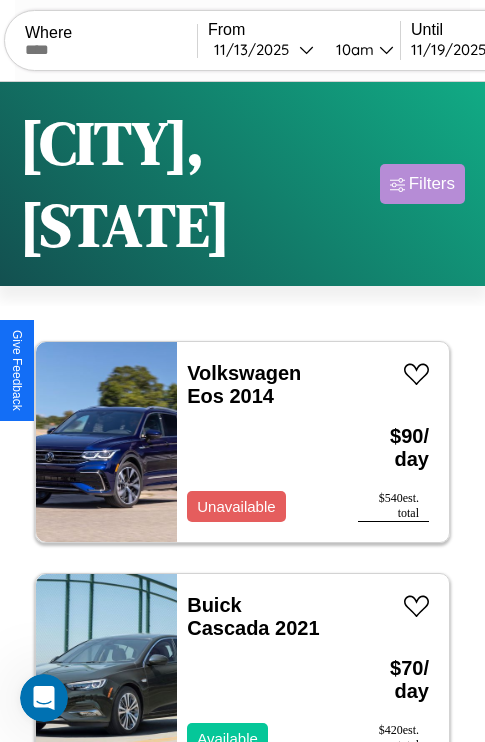click on "Filters" at bounding box center (432, 184) 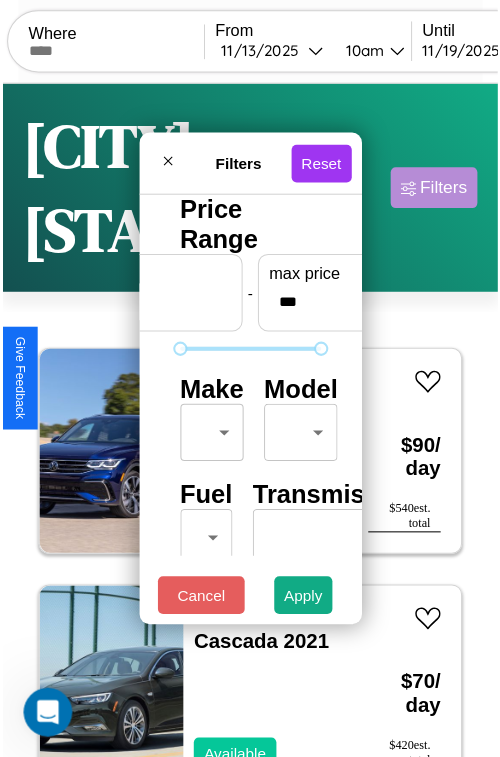 scroll, scrollTop: 59, scrollLeft: 0, axis: vertical 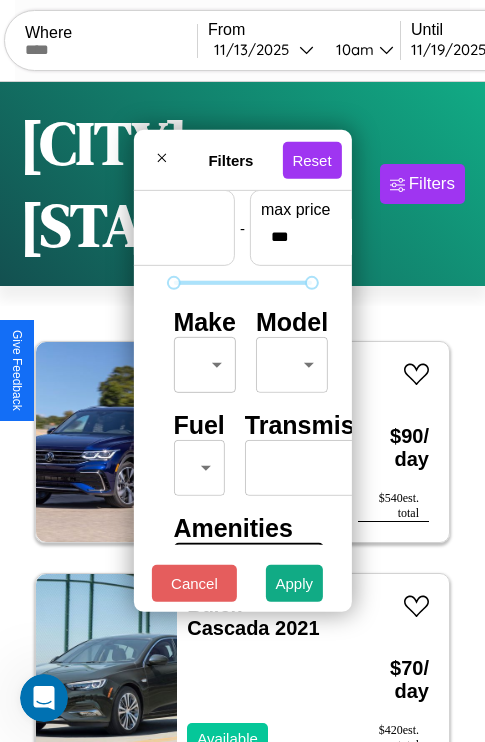 click on "CarGo Where From [MONTH] / [DAY] / [YEAR] [TIME] Until [MONTH] / [DAY] / [YEAR] [TIME] Become a Host Login Sign Up [CITY] Filters 34 cars in this area These cars can be picked up in this city. Volkswagen Eos 2014 Unavailable $ 90 / day $ 540 est. total Buick Cascada 2021 Available $ 70 / day $ 420 est. total Ford LLS9000 2021 Available $ 200 / day $ 1200 est. total Chrysler Crossfire 2018 Available $ 190 / day $ 1140 est. total Lincoln Continental 2014 Available $ 140 / day $ 840 est. total Acura CL 2014 Available $ 80 / day $ 480 est. total Infiniti M56 2014 Available $ 180 / day $ 1080 est. total BMW 325i 2019 Unavailable $ 120 / day $ 720 est. total Acura RDX 2014 Available $ 200 / day $ 1200 est. total Subaru Ascent 2020 Unavailable $ 180 / day $ 1080 est. total Jeep Grand Cherokee L 2023 Available $ 180 / day $ 1080 est. total Hummer H1 2021 Available $ 130 / day $ 780 est. total BMW R 100 RS 2021 Available $ 60 / day $ 360 est. total Jaguar" at bounding box center [242, 453] 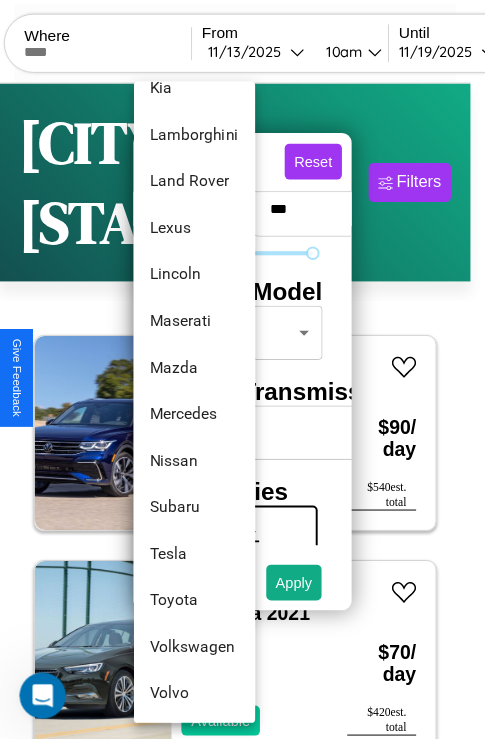scroll, scrollTop: 1083, scrollLeft: 0, axis: vertical 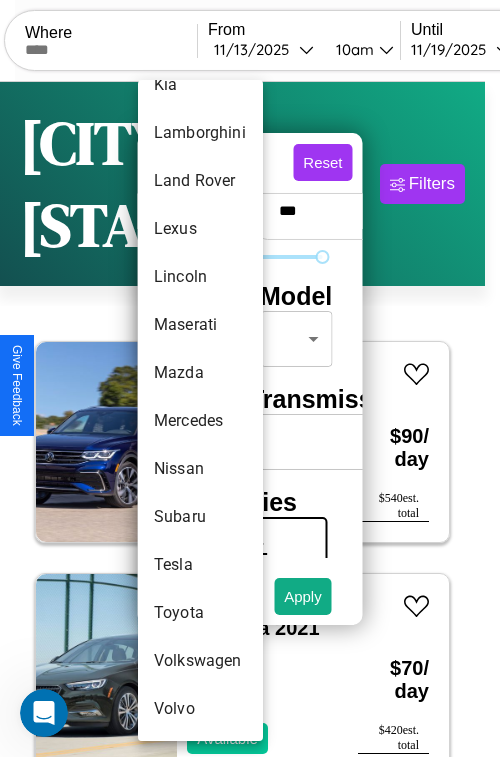 click on "Subaru" at bounding box center [200, 517] 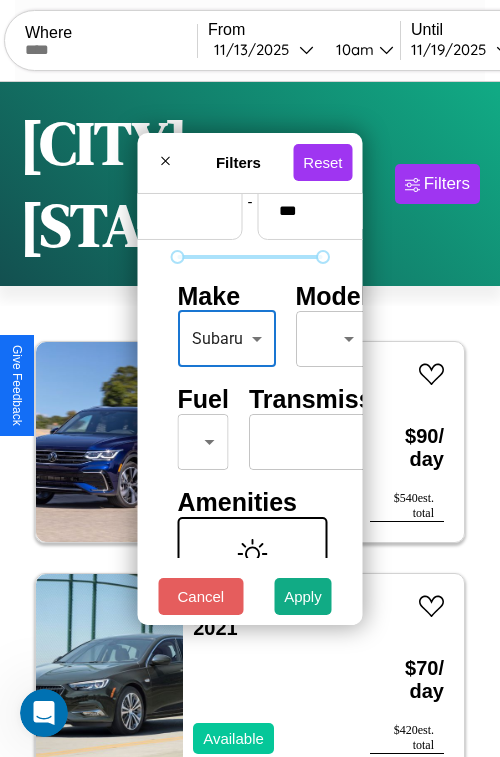 type on "******" 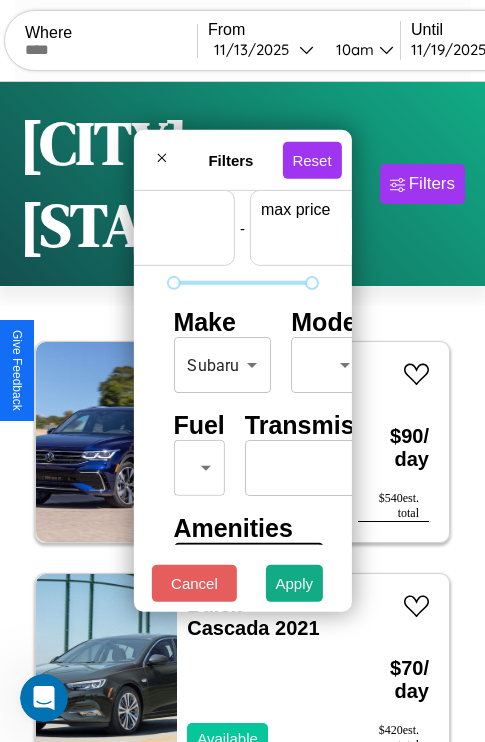 scroll, scrollTop: 59, scrollLeft: 124, axis: both 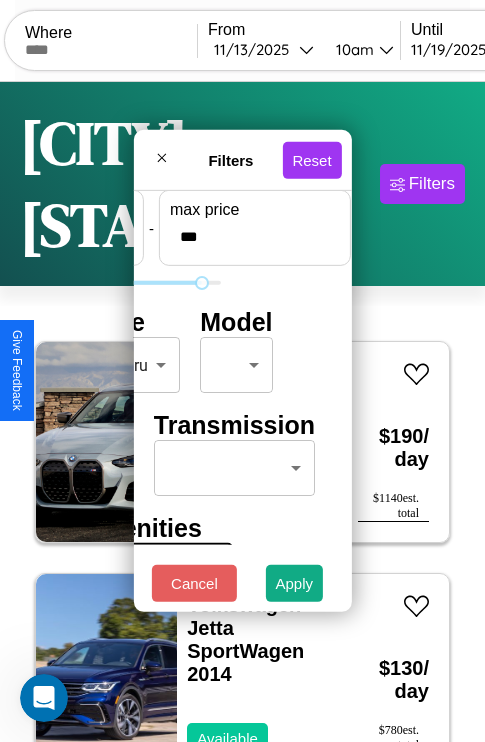 type on "***" 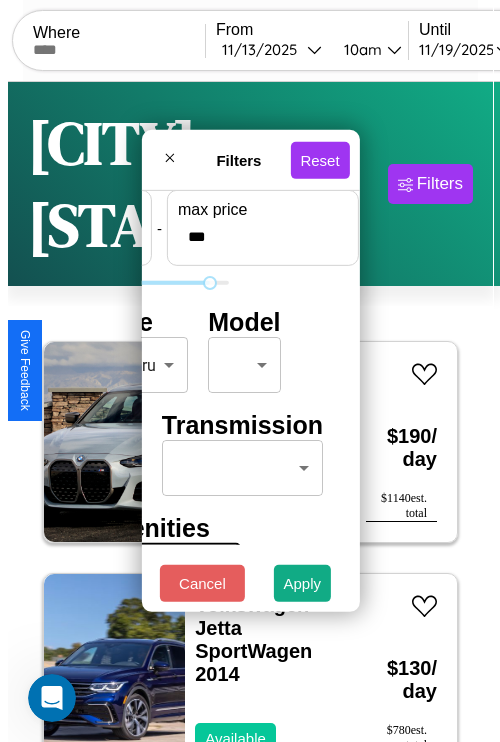 scroll, scrollTop: 59, scrollLeft: 0, axis: vertical 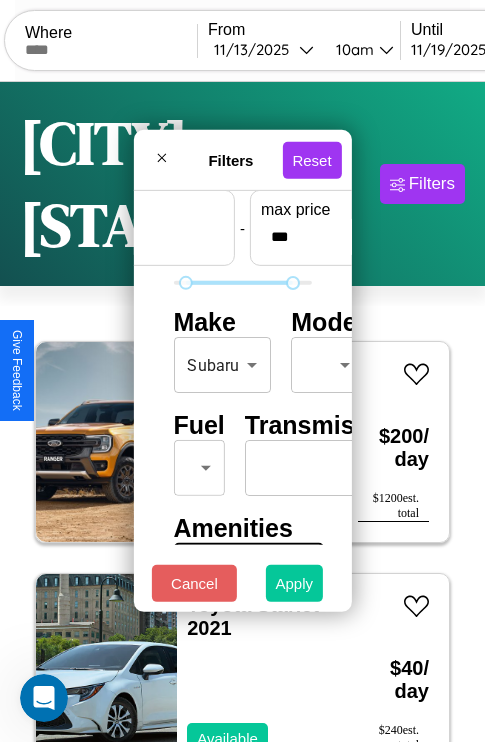type on "**" 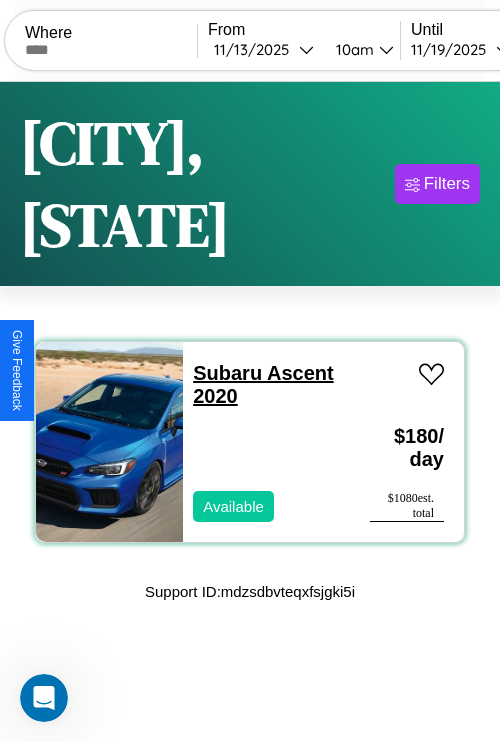 click on "Subaru   Ascent   2020" at bounding box center [263, 384] 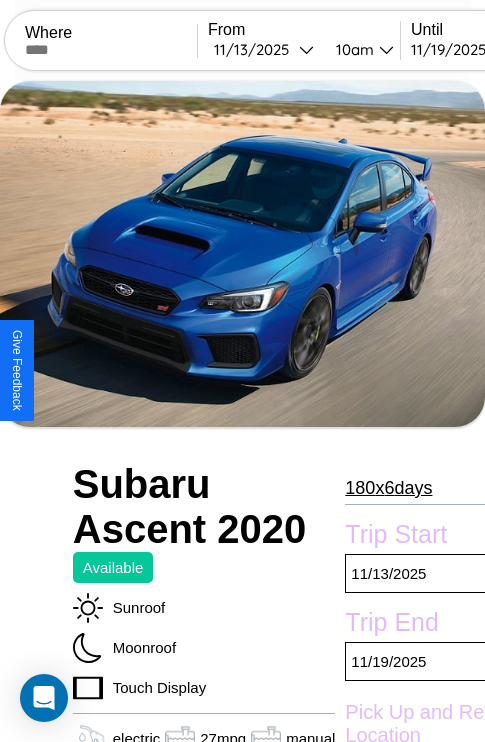 scroll, scrollTop: 117, scrollLeft: 0, axis: vertical 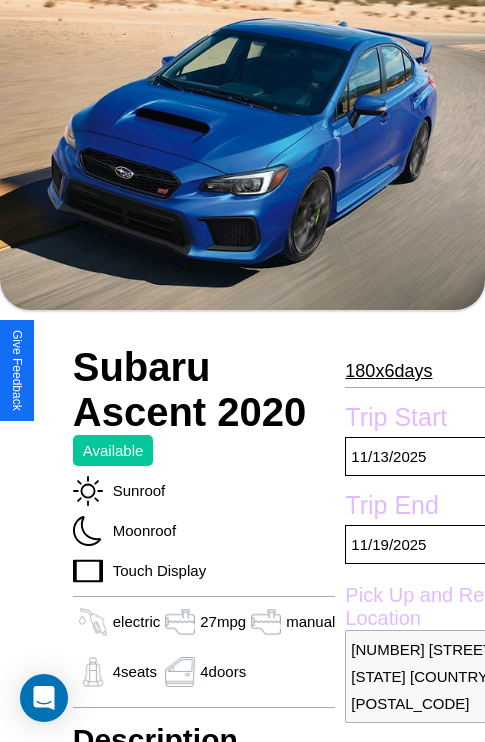 click on "180  x  6  days" at bounding box center [388, 371] 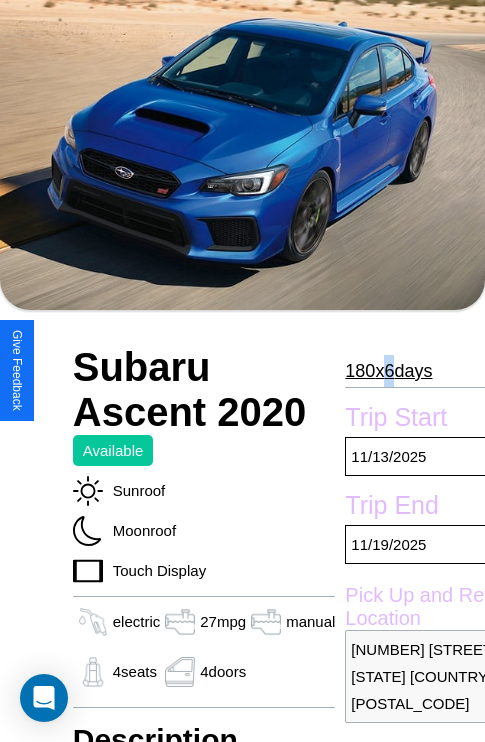 click on "180  x  6  days" at bounding box center [388, 371] 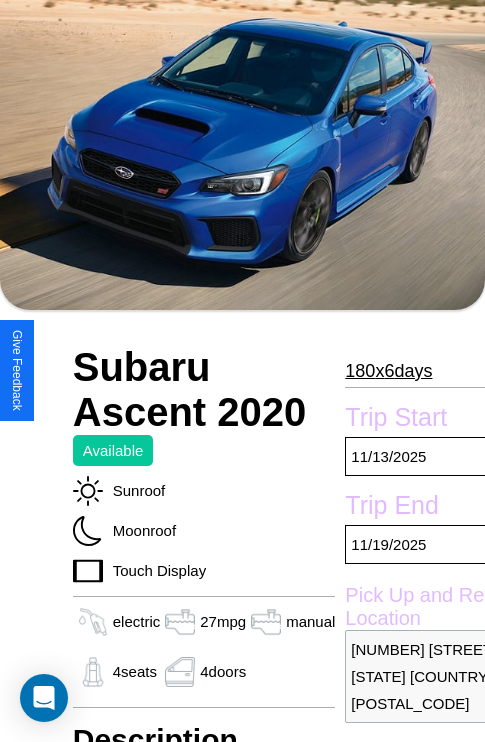 click on "180  x  6  days" at bounding box center [388, 371] 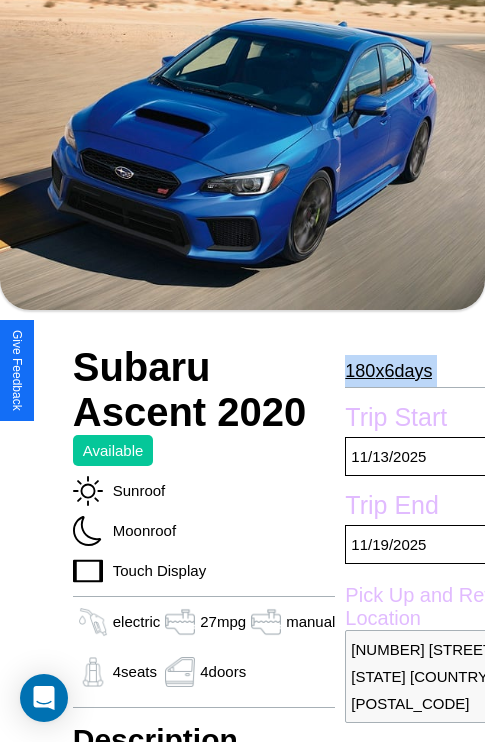 click on "180  x  6  days" at bounding box center [388, 371] 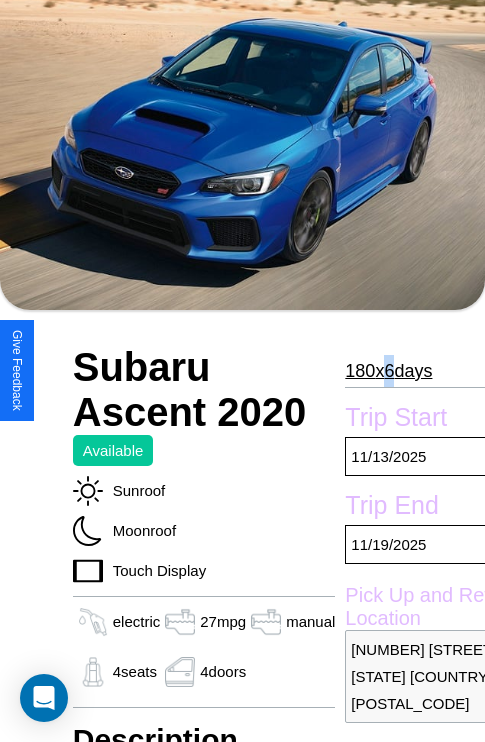 click on "180  x  6  days" at bounding box center (388, 371) 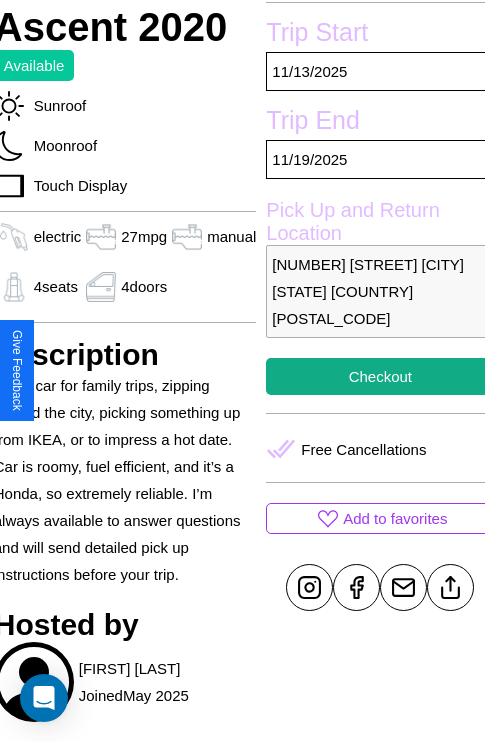 scroll, scrollTop: 508, scrollLeft: 80, axis: both 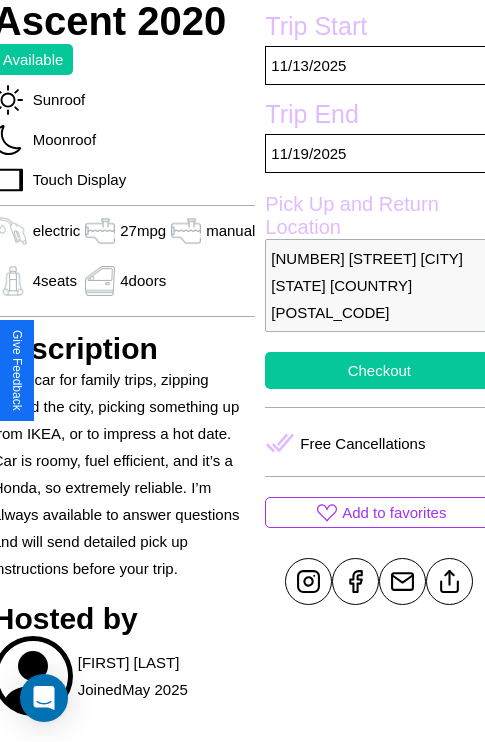 click on "Checkout" at bounding box center (379, 370) 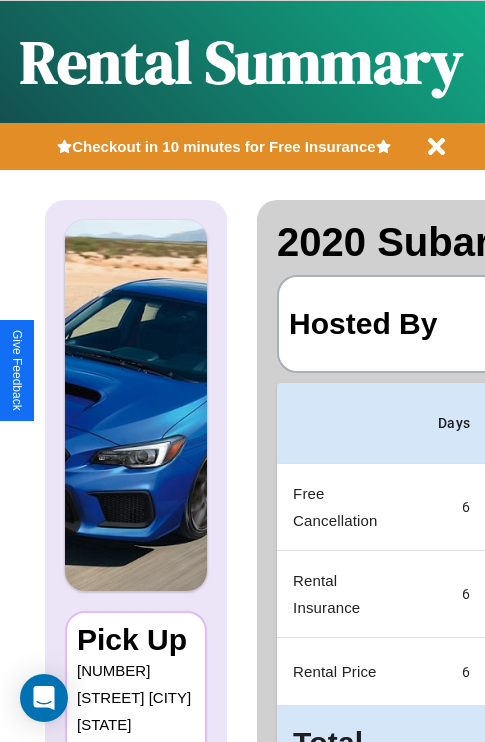scroll, scrollTop: 0, scrollLeft: 382, axis: horizontal 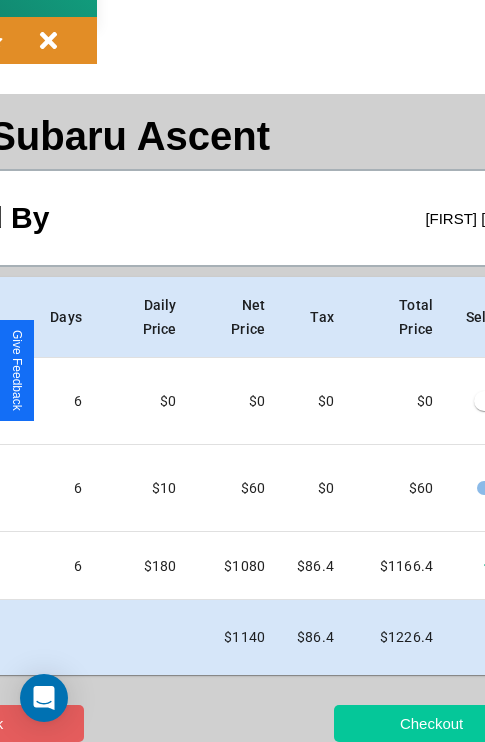 click on "Checkout" at bounding box center [431, 723] 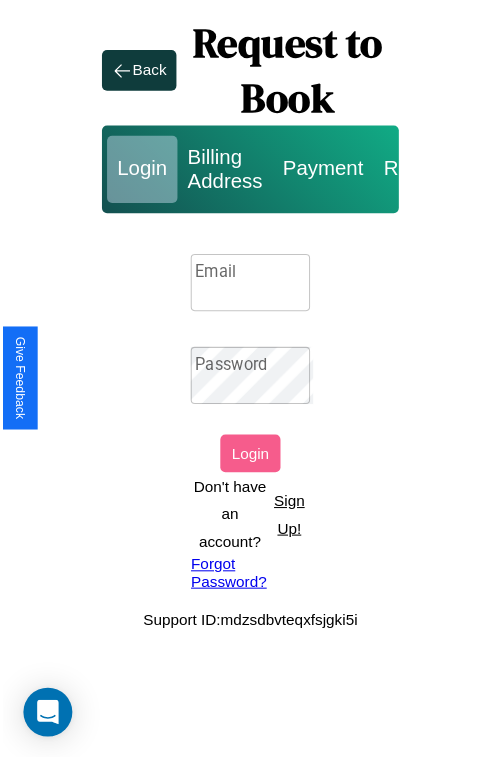 scroll, scrollTop: 0, scrollLeft: 0, axis: both 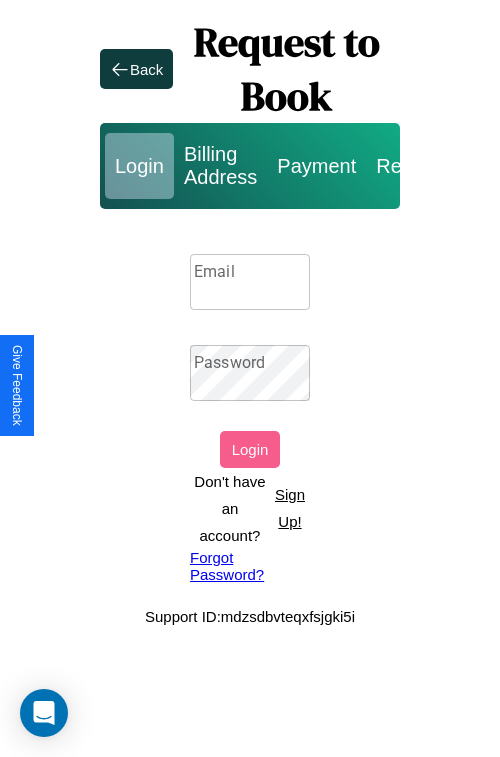click on "Sign Up!" at bounding box center (290, 508) 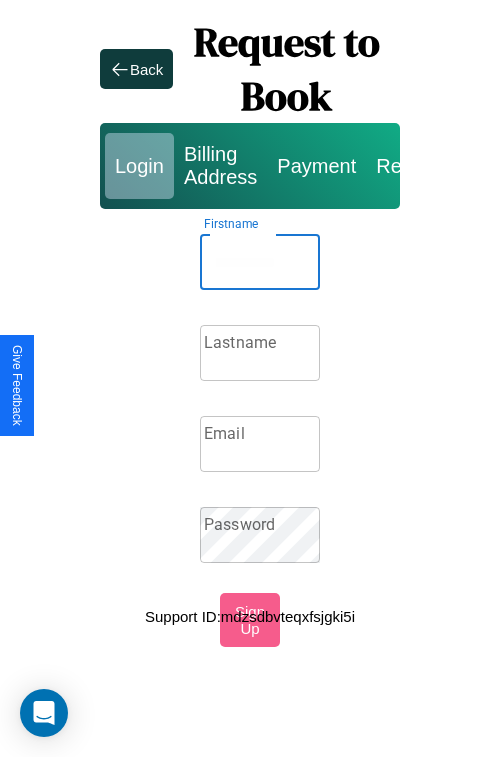 click on "Firstname" at bounding box center [260, 262] 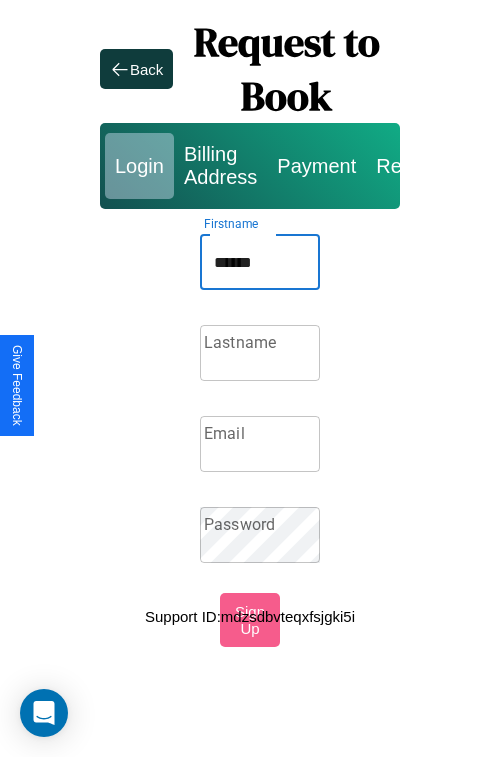 type on "******" 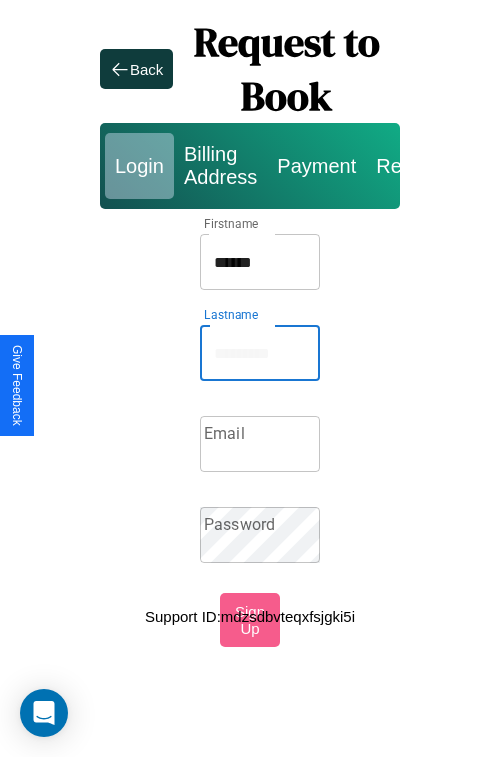 click on "Lastname" at bounding box center (260, 353) 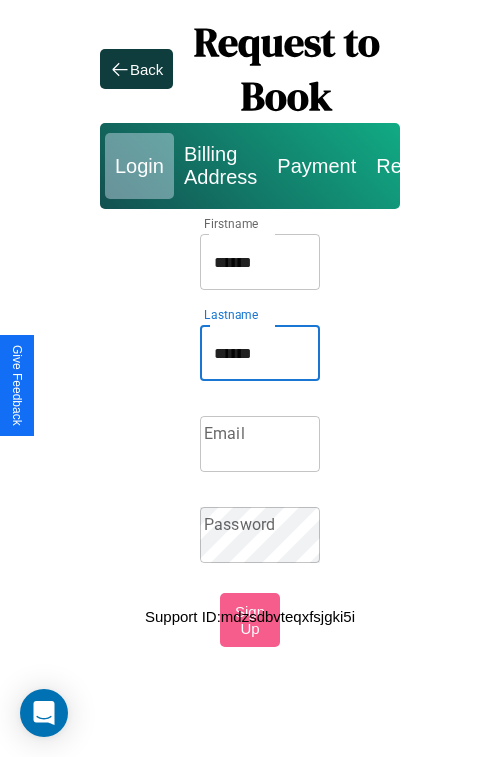 type on "******" 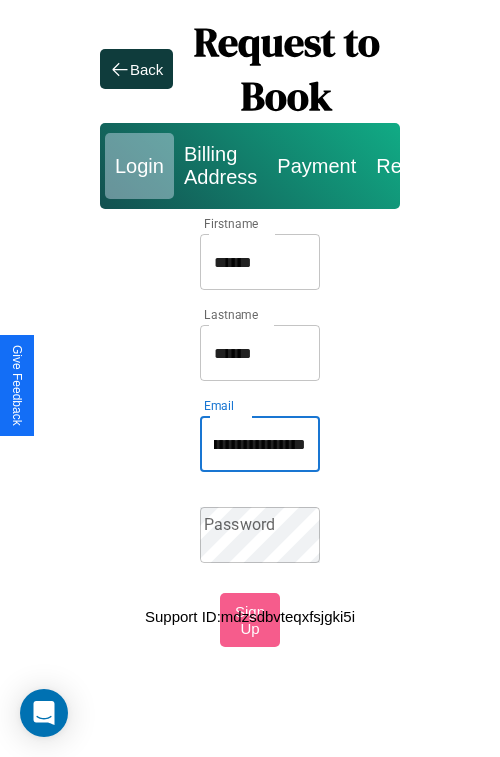 scroll, scrollTop: 0, scrollLeft: 94, axis: horizontal 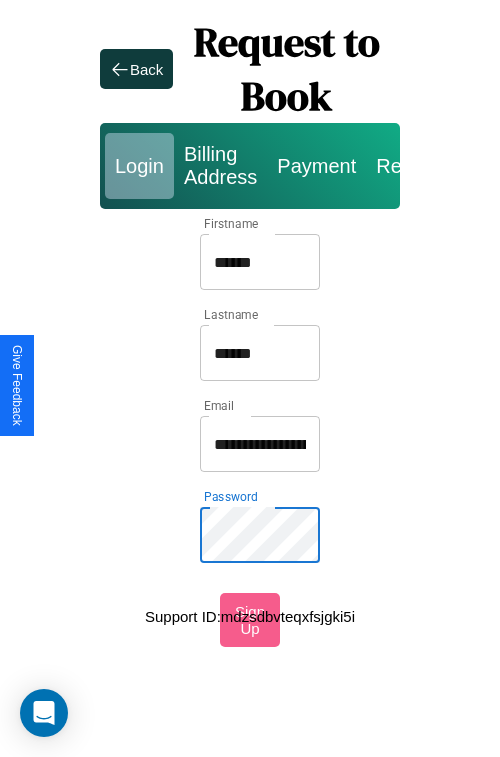click on "******" at bounding box center [260, 262] 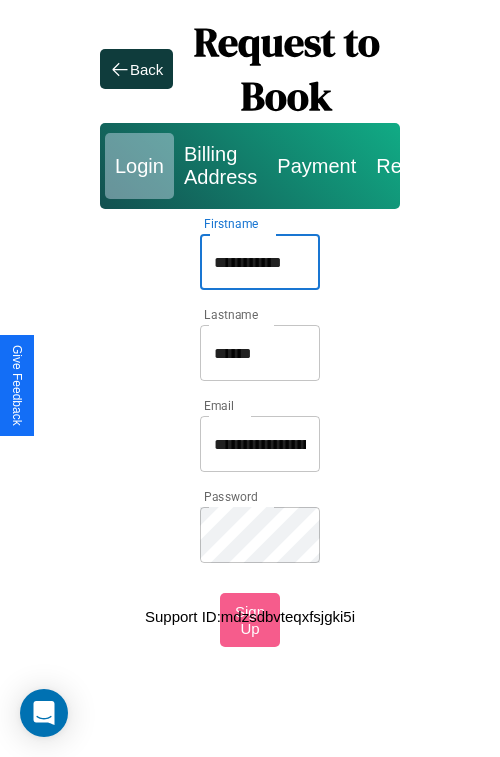 type on "**********" 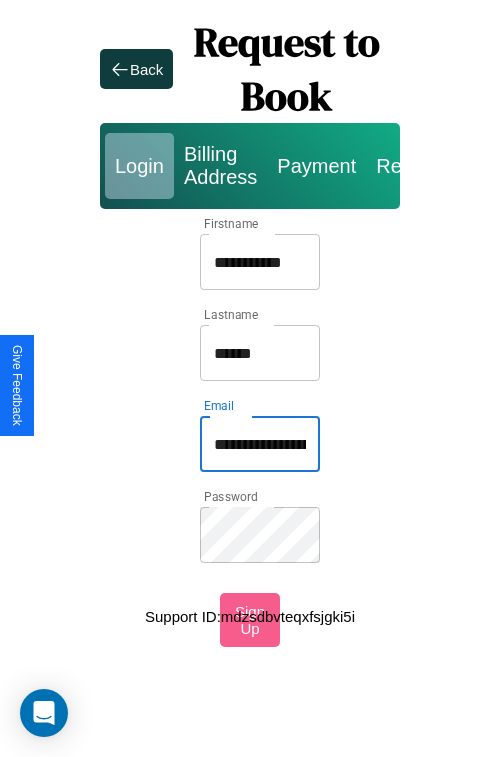 click on "**********" at bounding box center [260, 444] 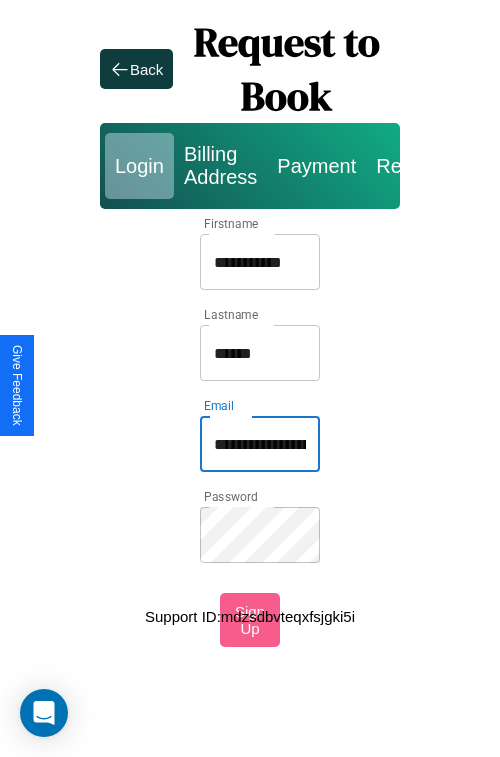 type on "**********" 